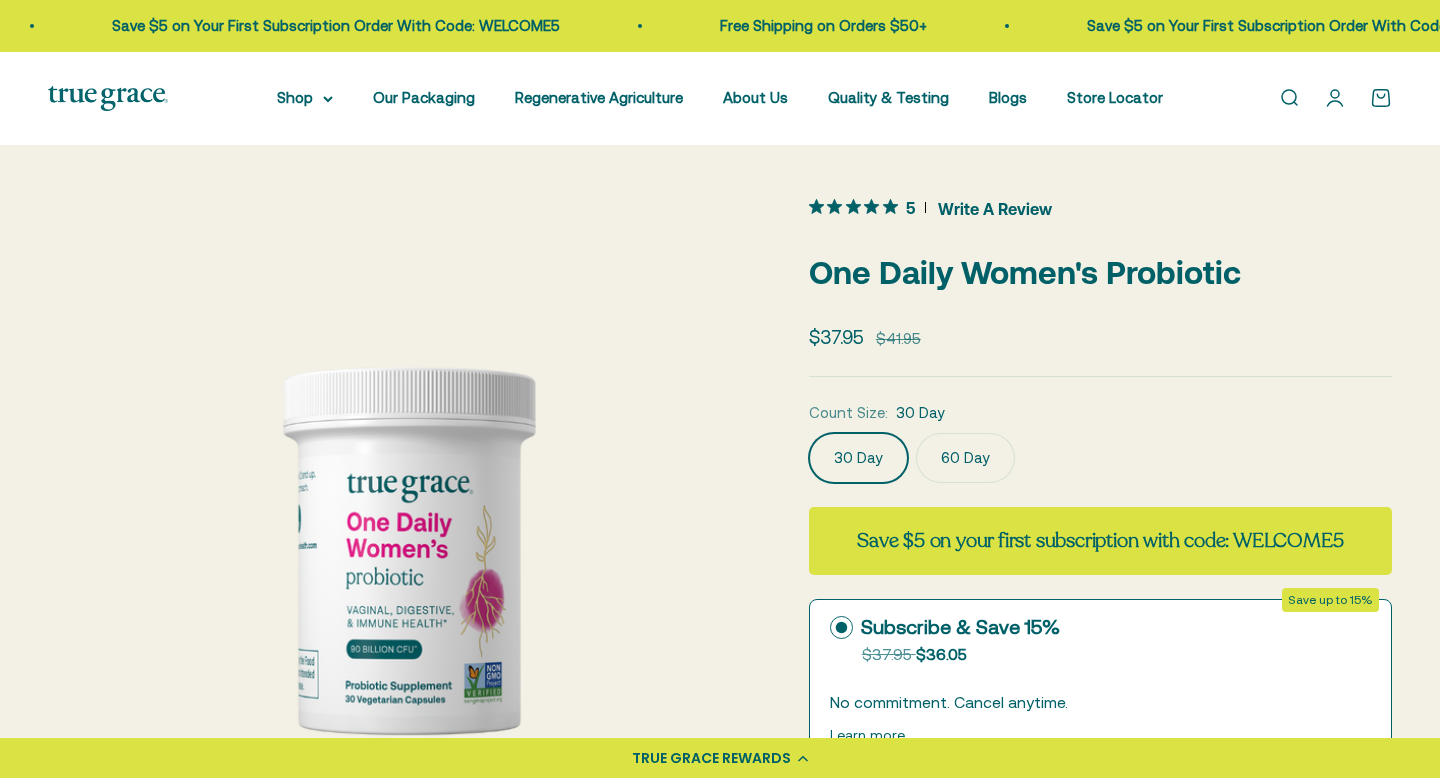 scroll, scrollTop: 0, scrollLeft: 0, axis: both 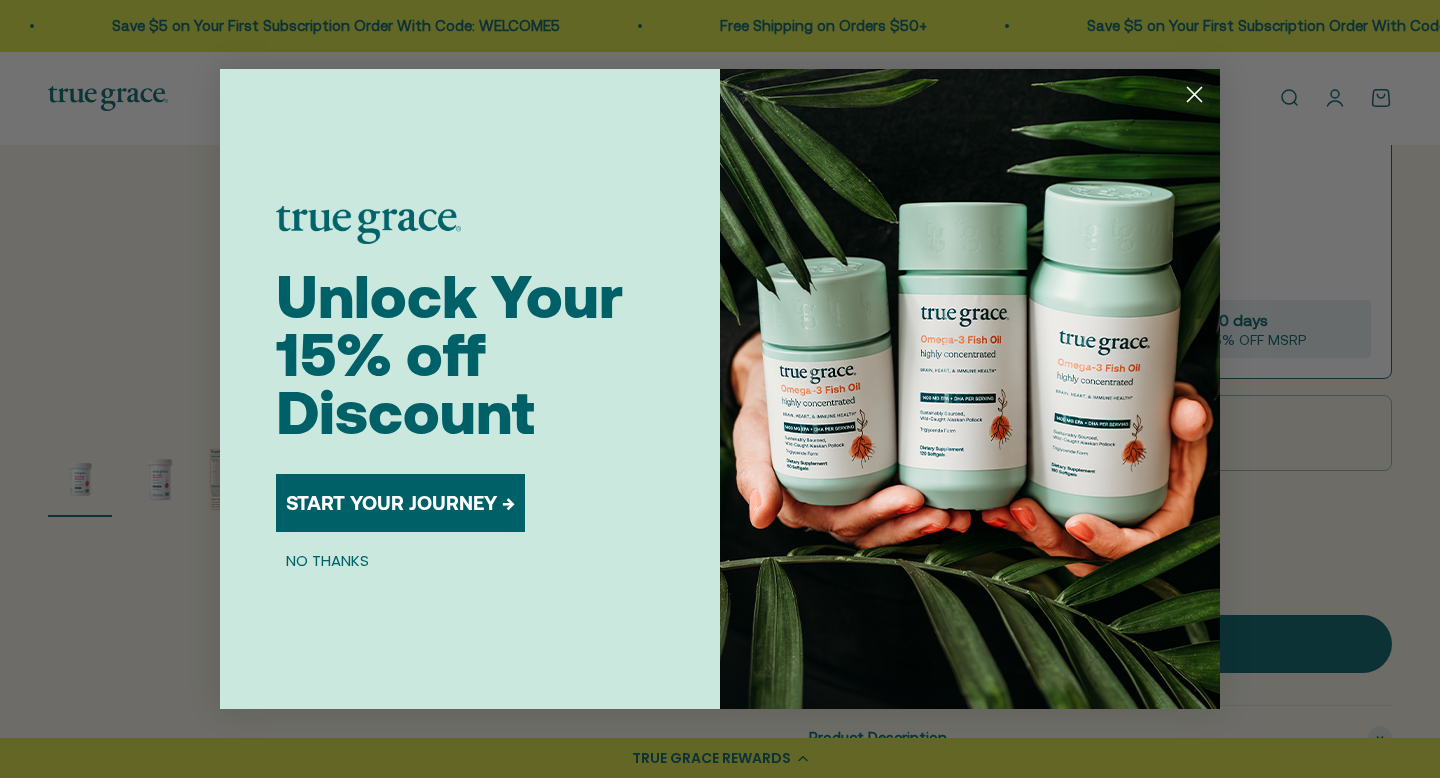 click on "START YOUR JOURNEY →" at bounding box center (400, 499) 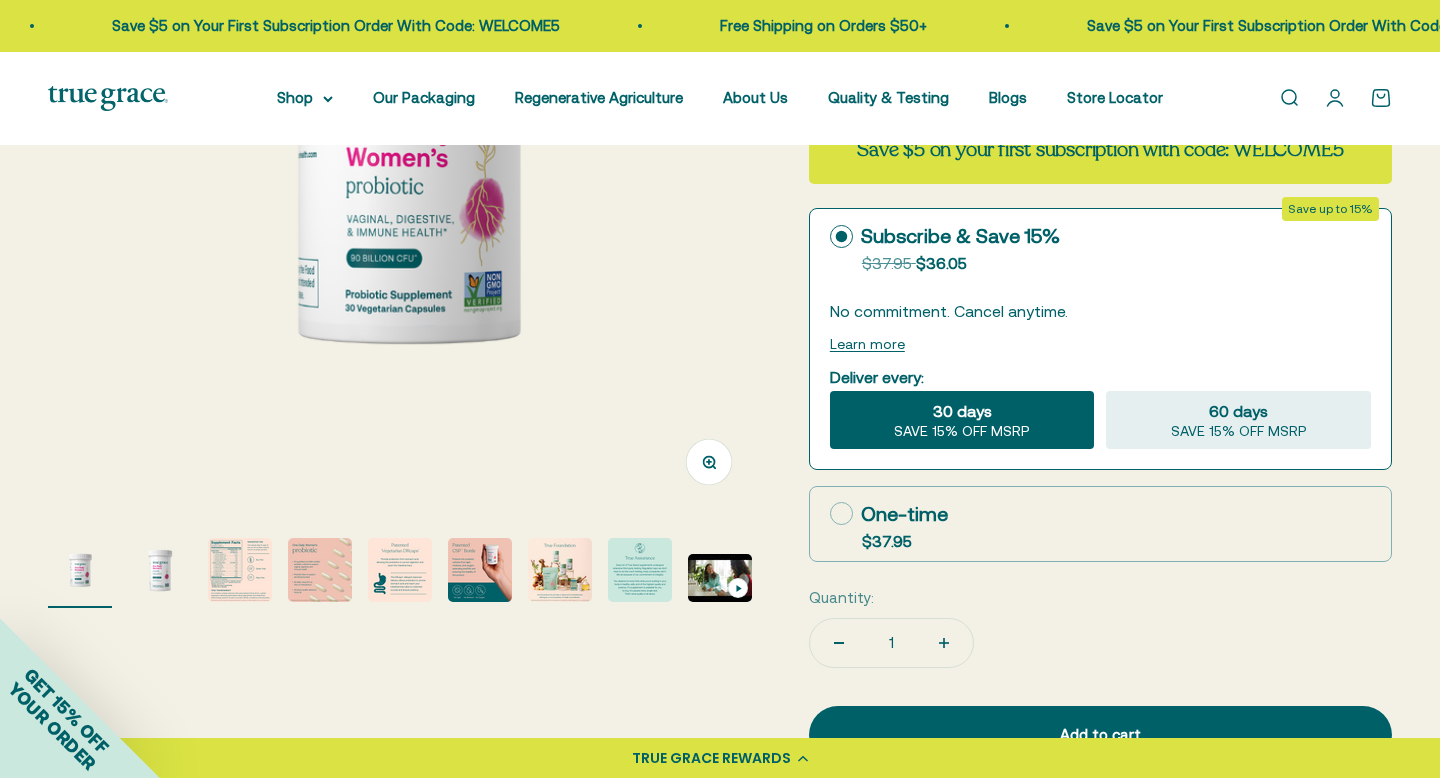 scroll, scrollTop: 0, scrollLeft: 0, axis: both 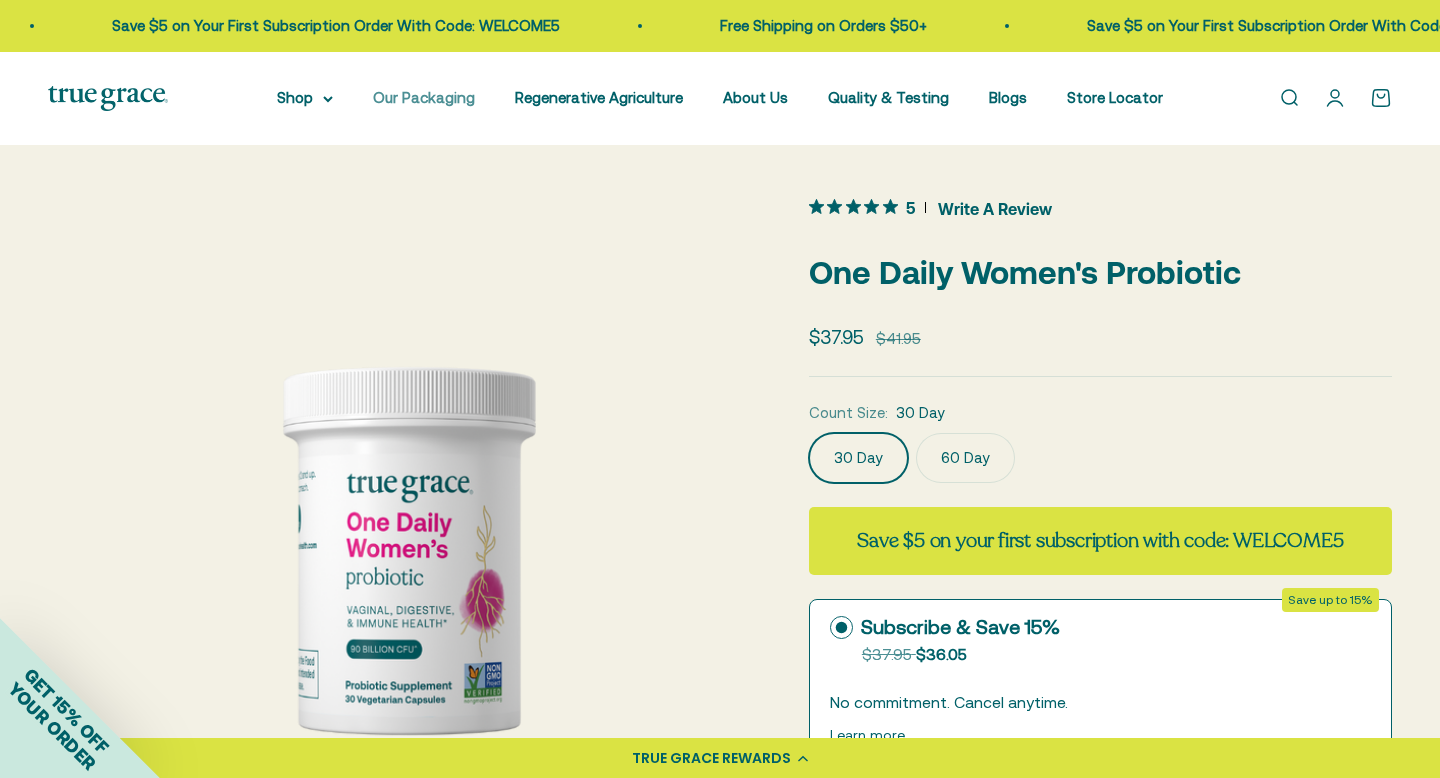 click on "Our Packaging" at bounding box center [424, 97] 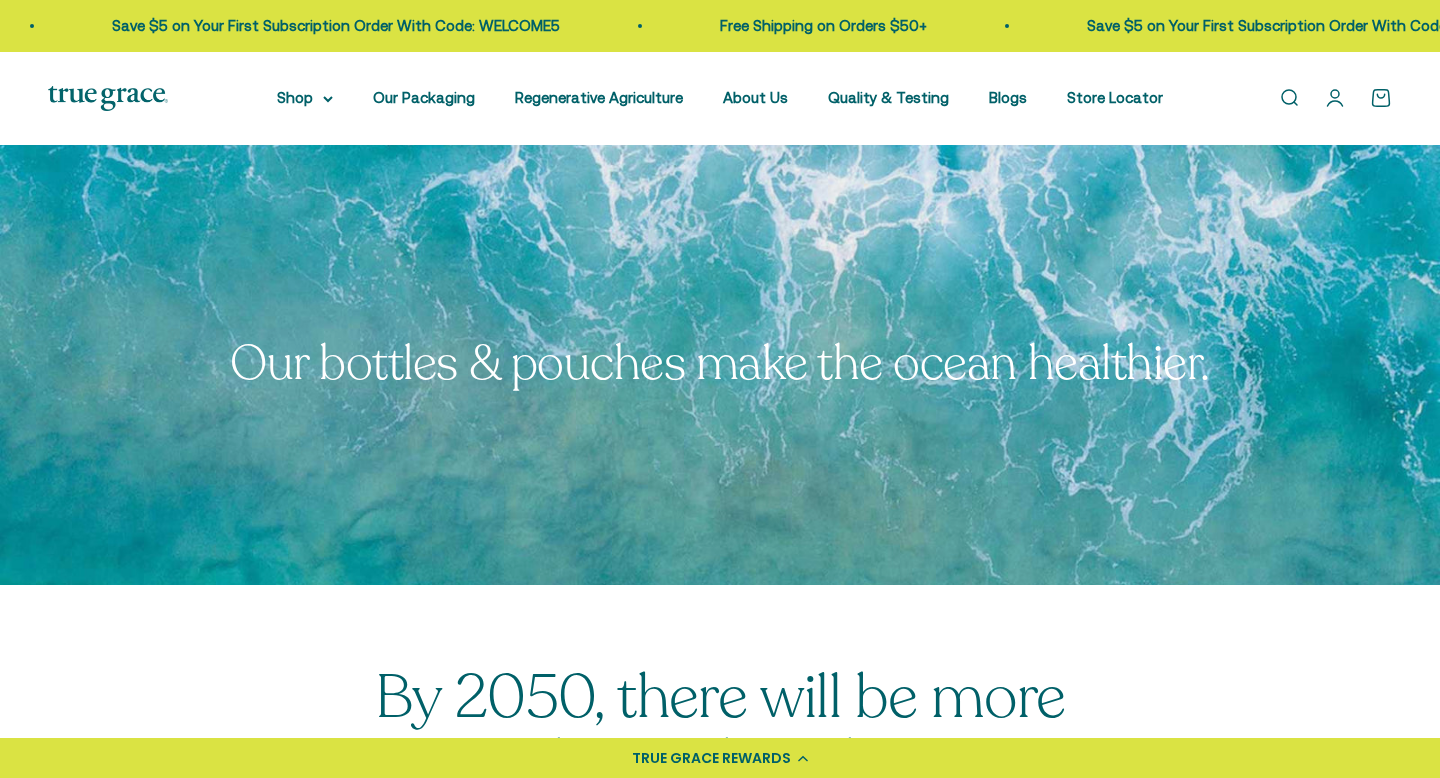 scroll, scrollTop: 73, scrollLeft: 0, axis: vertical 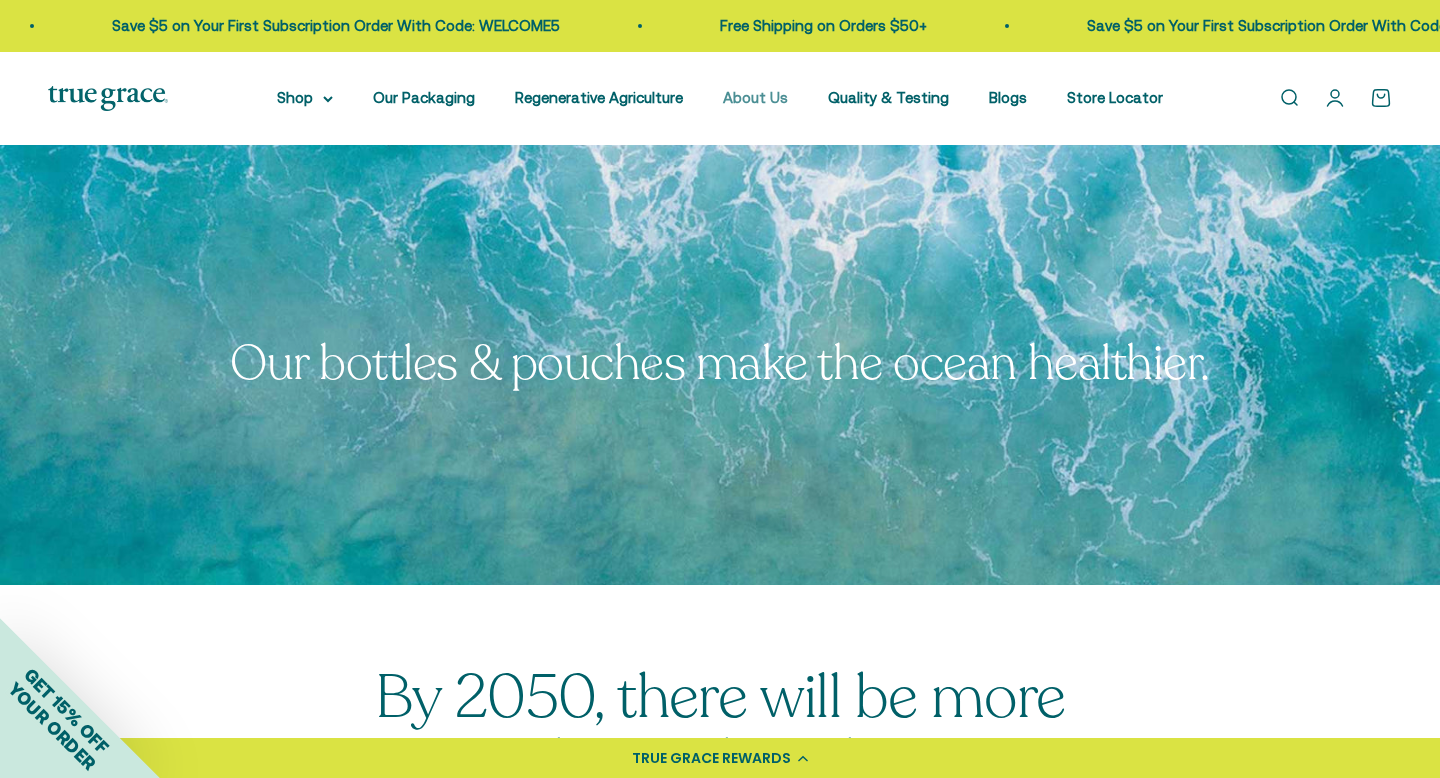 click on "About Us" at bounding box center (755, 97) 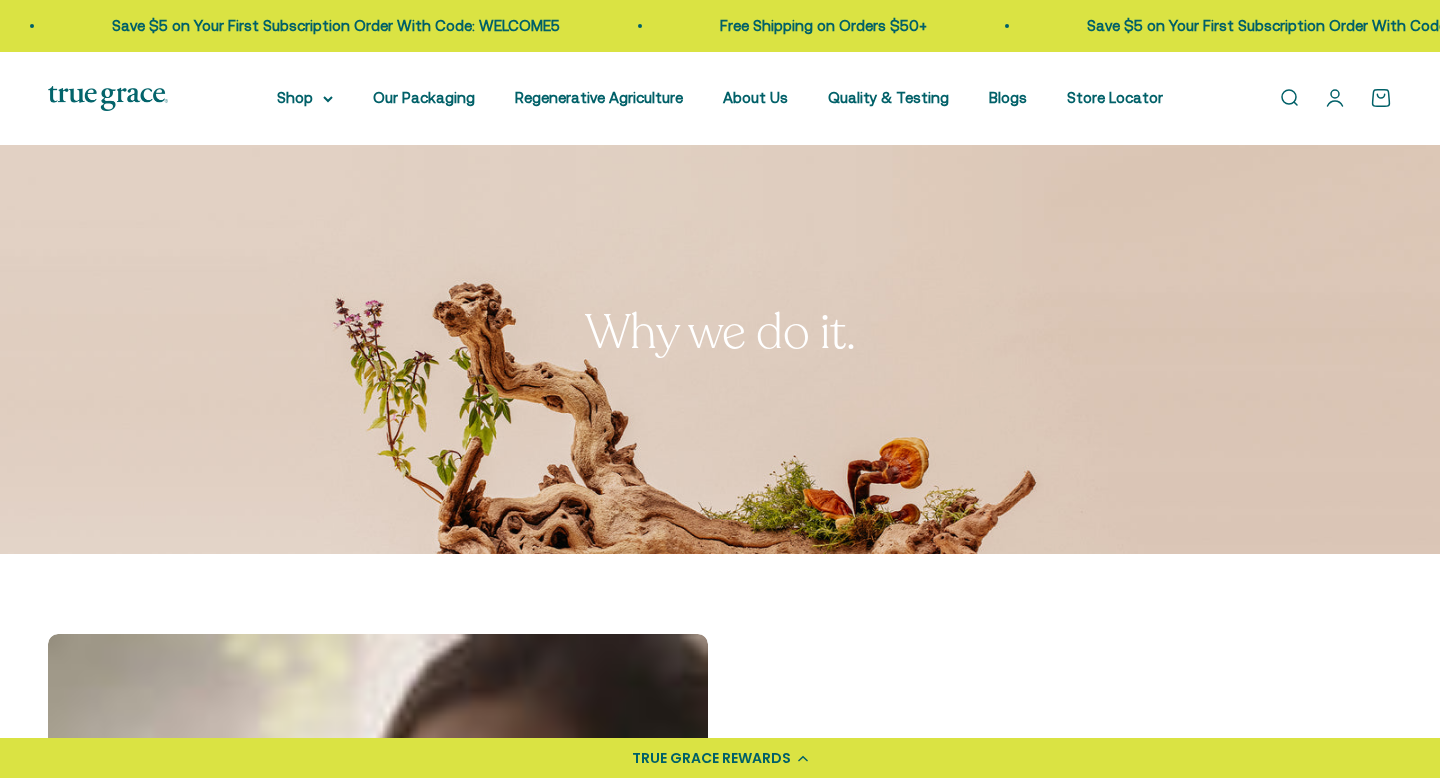 scroll, scrollTop: 0, scrollLeft: 0, axis: both 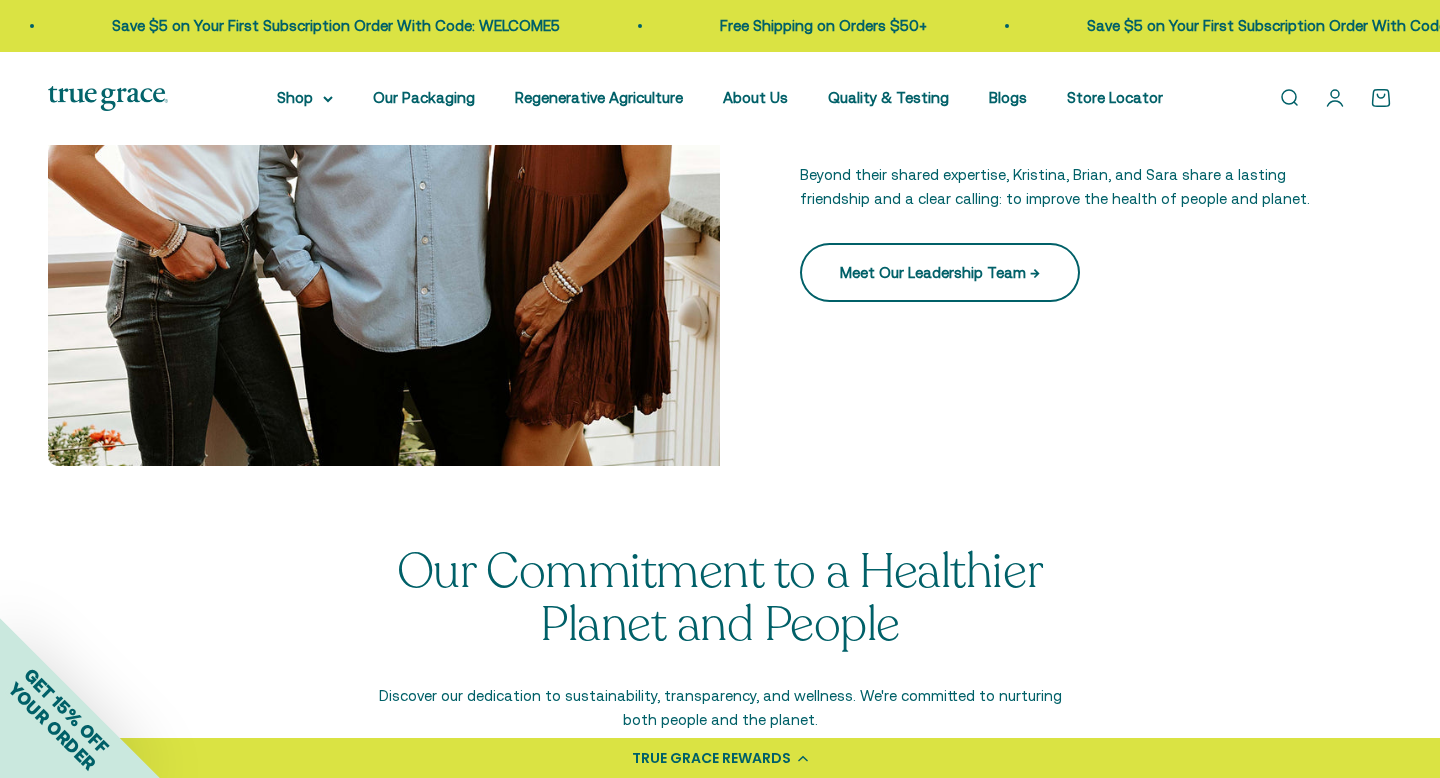 click on "Meet Our Leadership Team →" at bounding box center (940, 272) 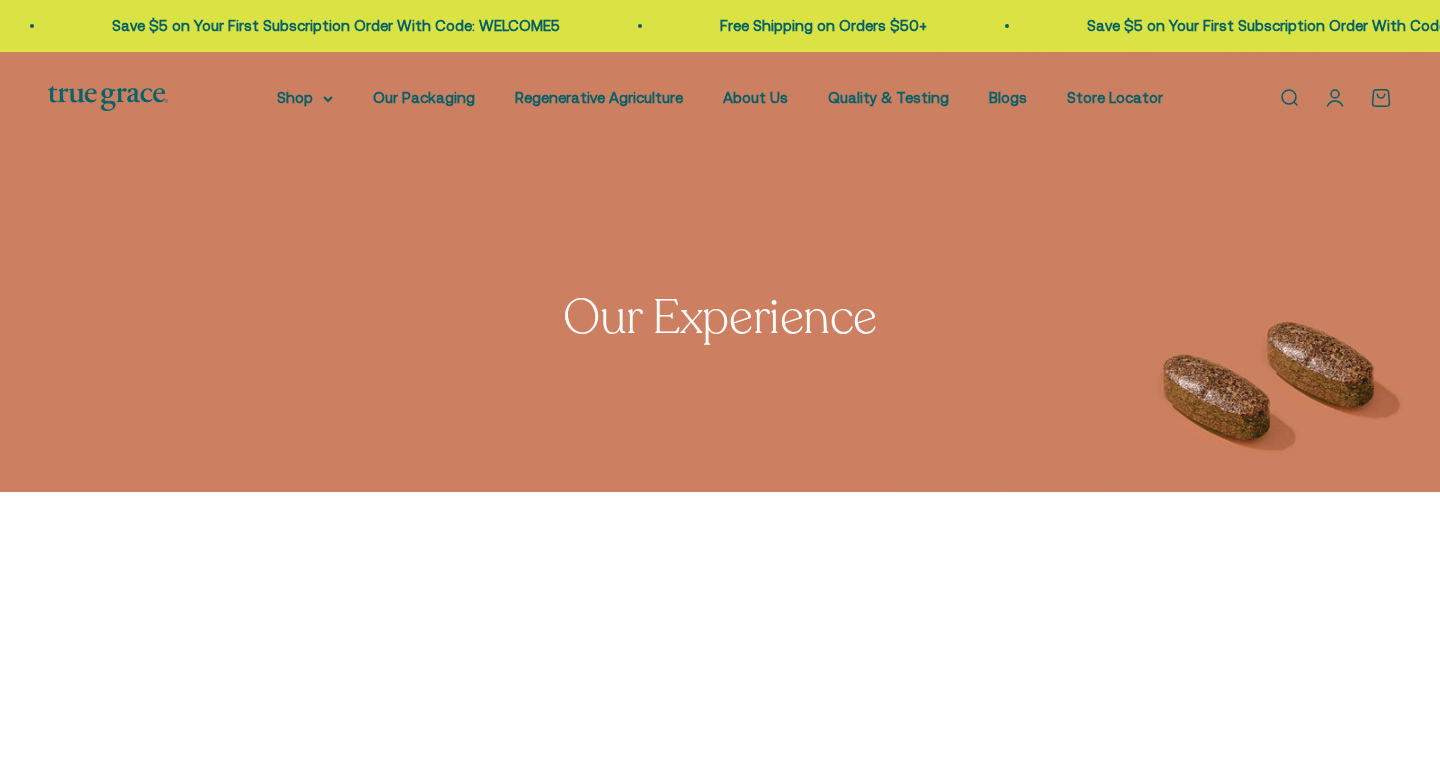 scroll, scrollTop: 0, scrollLeft: 0, axis: both 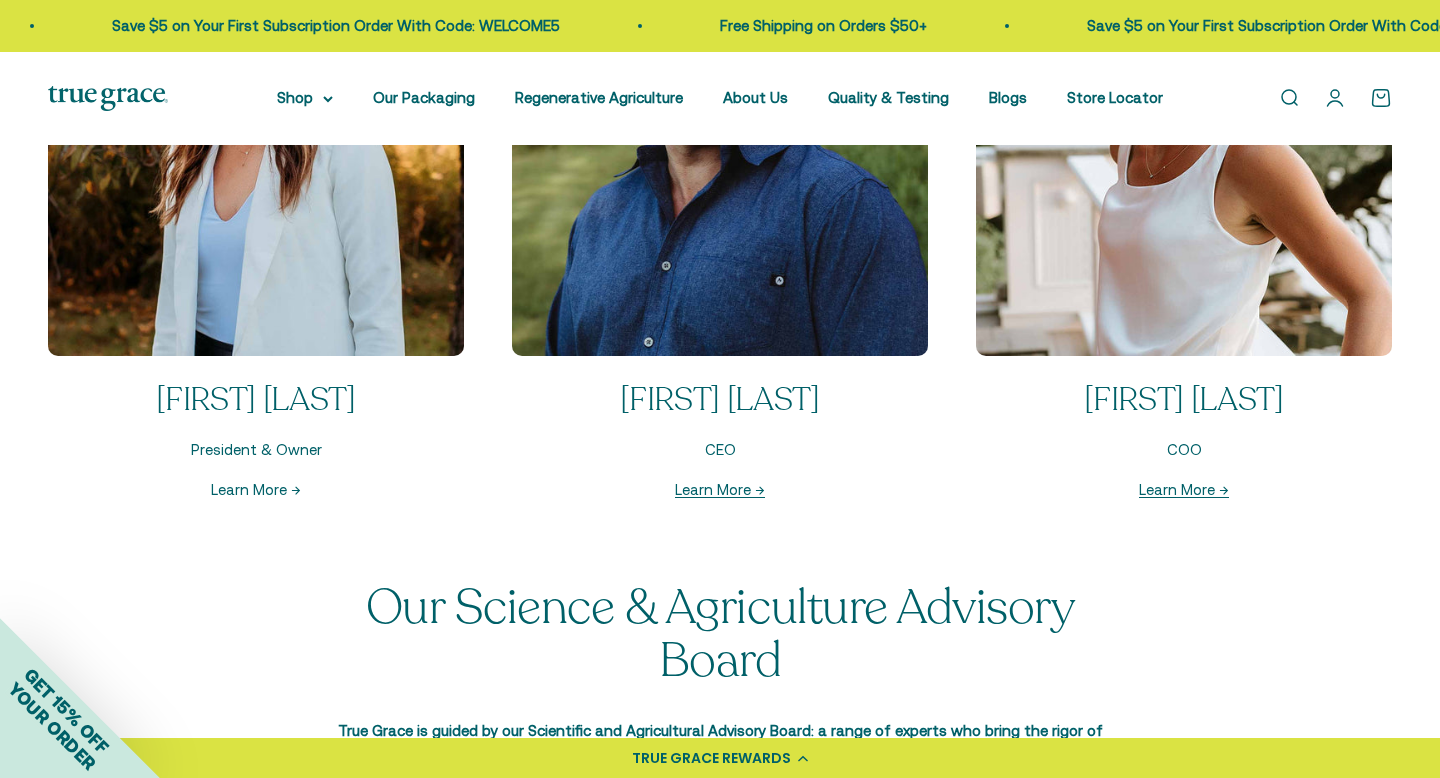 click on "Learn More →" at bounding box center [256, 489] 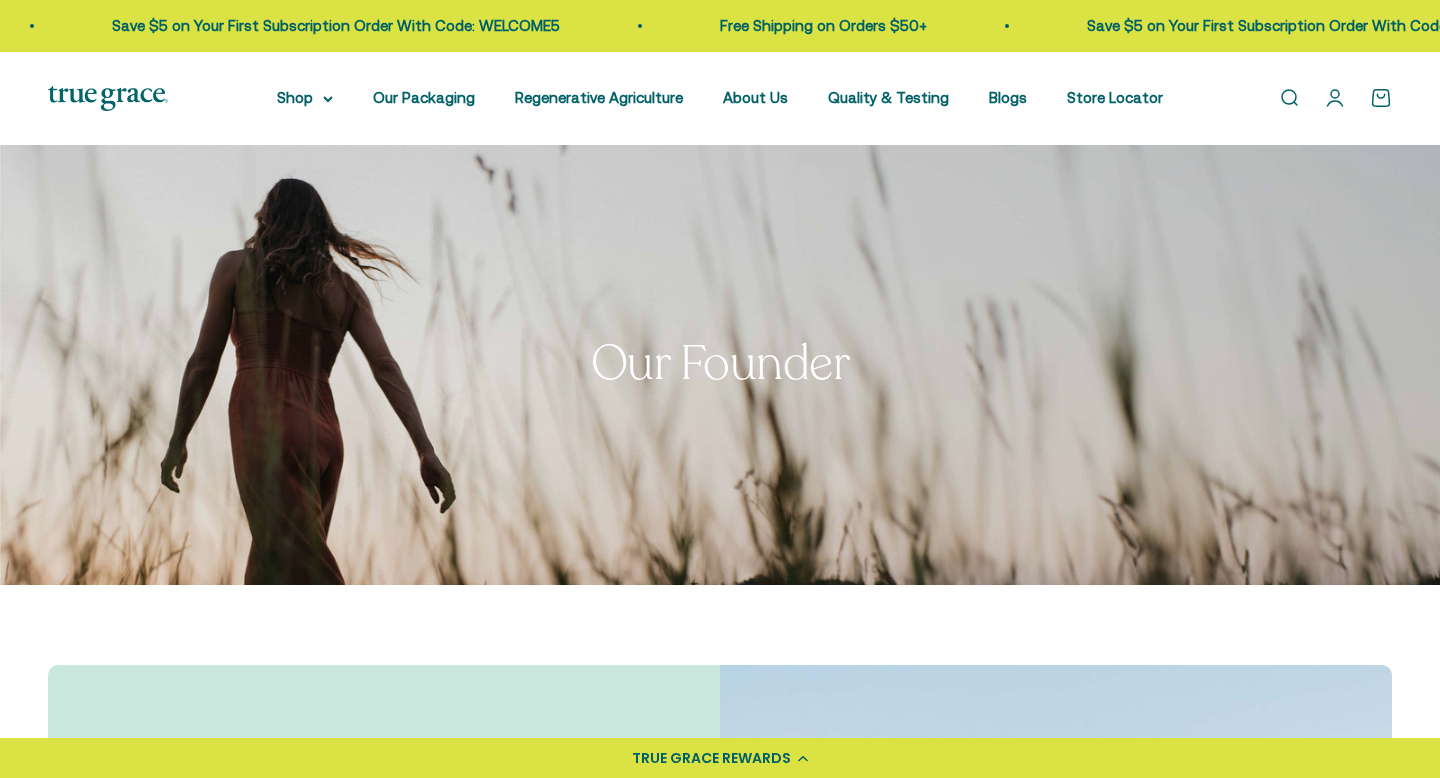 scroll, scrollTop: 794, scrollLeft: 0, axis: vertical 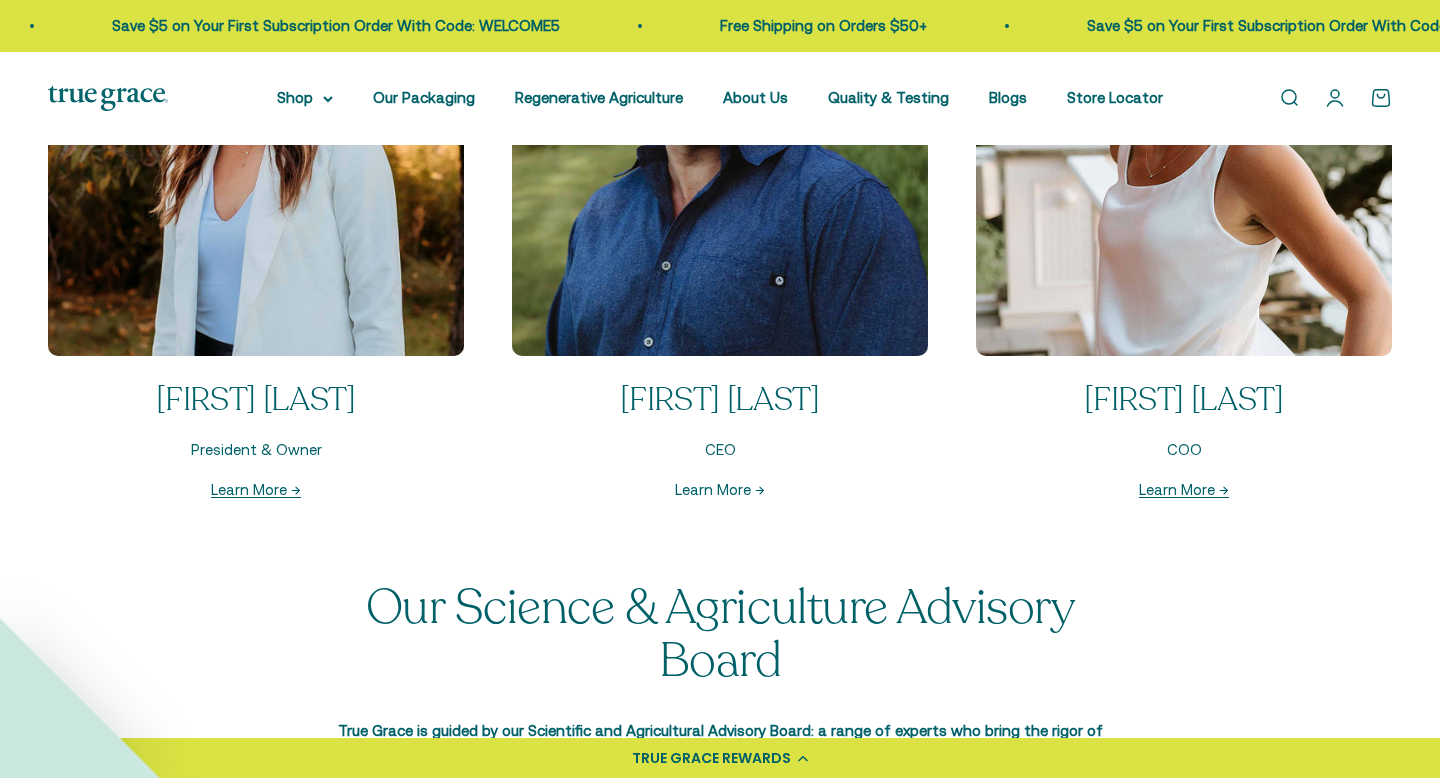 click on "Learn More →" at bounding box center (720, 489) 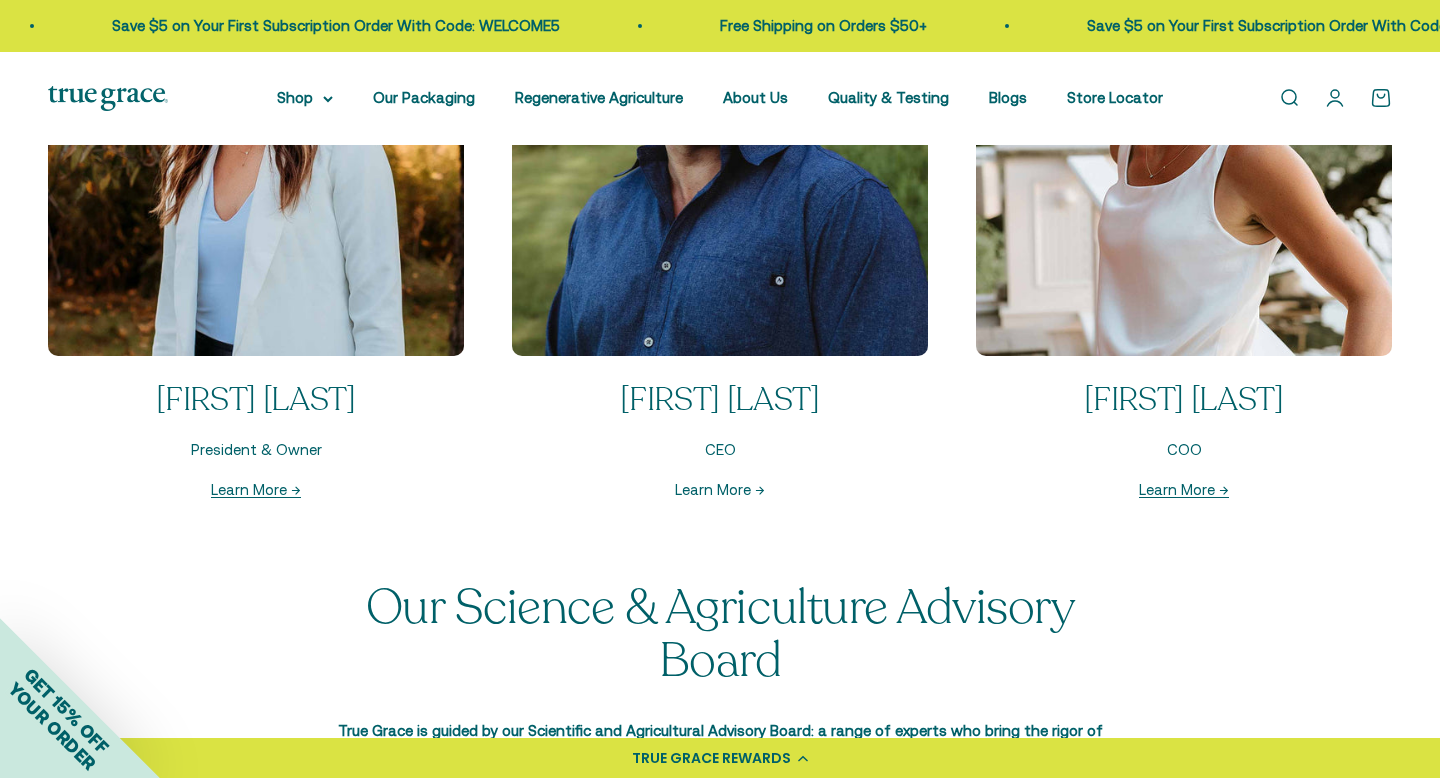 scroll, scrollTop: 2228, scrollLeft: 0, axis: vertical 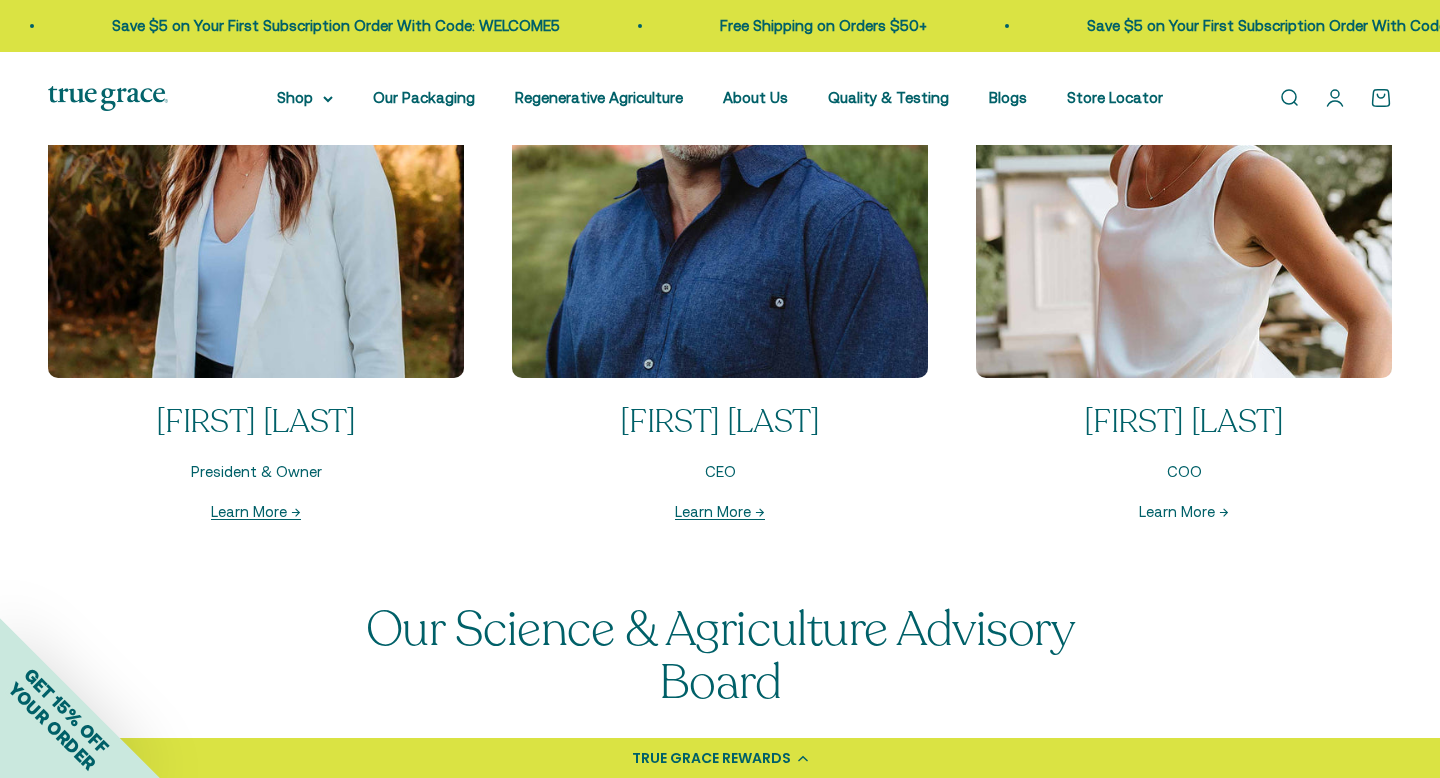 click on "Learn More →" at bounding box center (1184, 511) 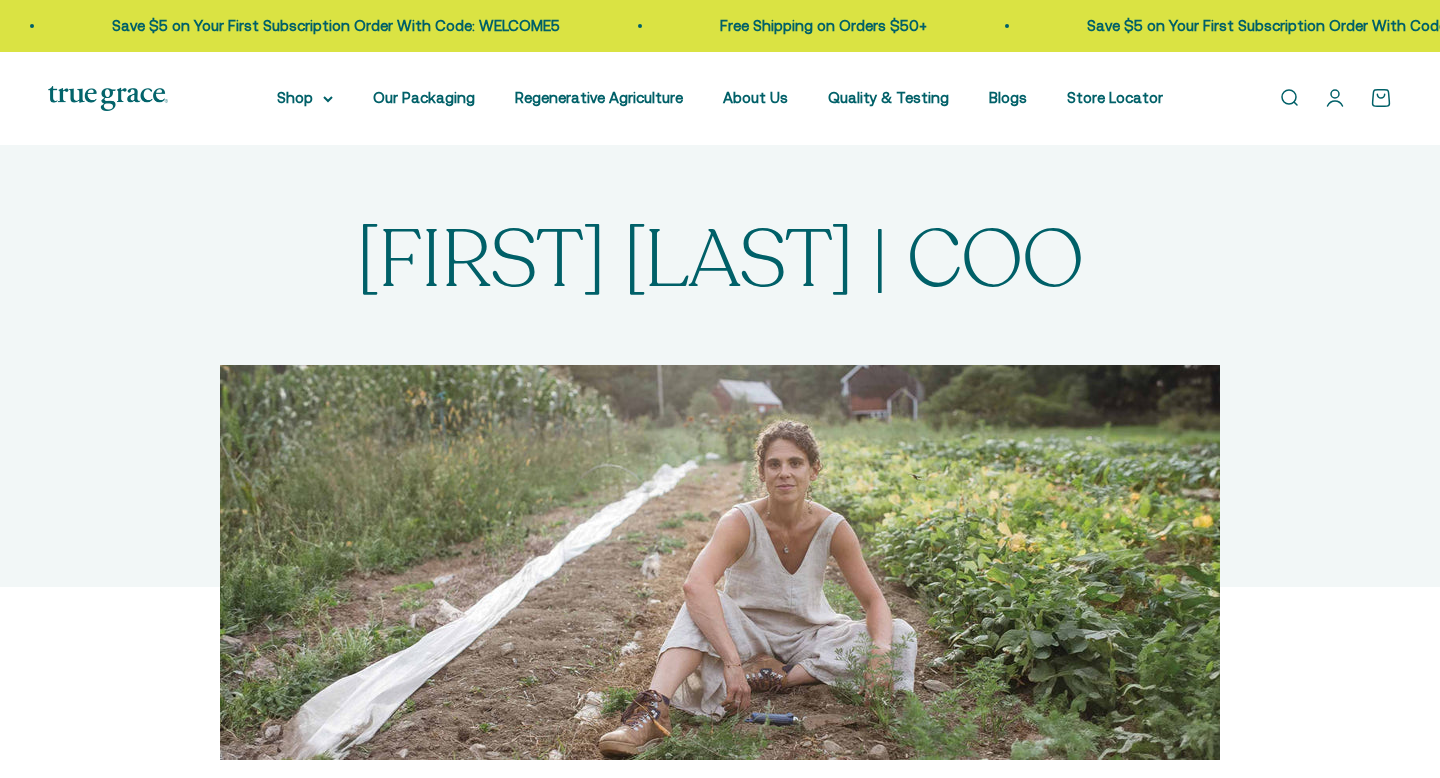 scroll, scrollTop: 0, scrollLeft: 0, axis: both 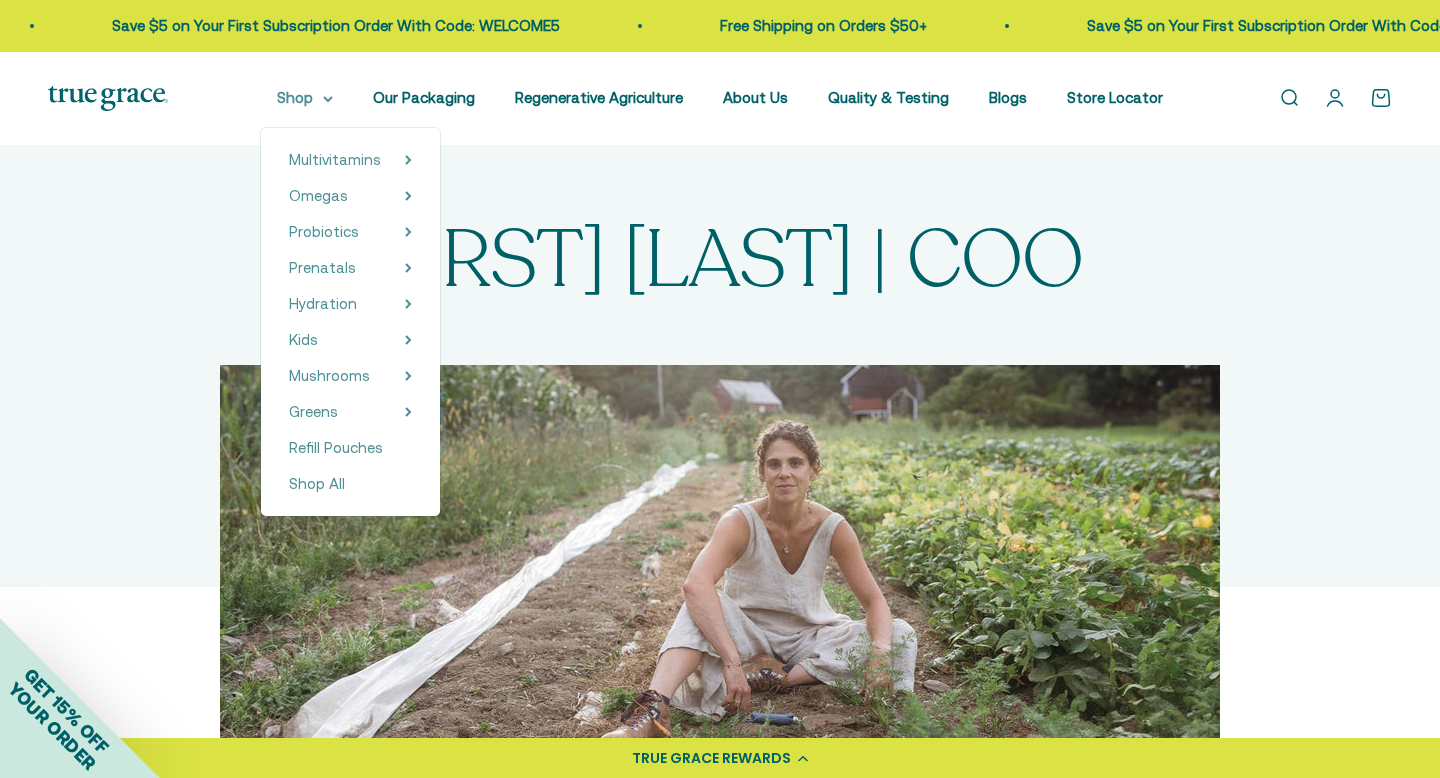 click on "Shop" at bounding box center [305, 98] 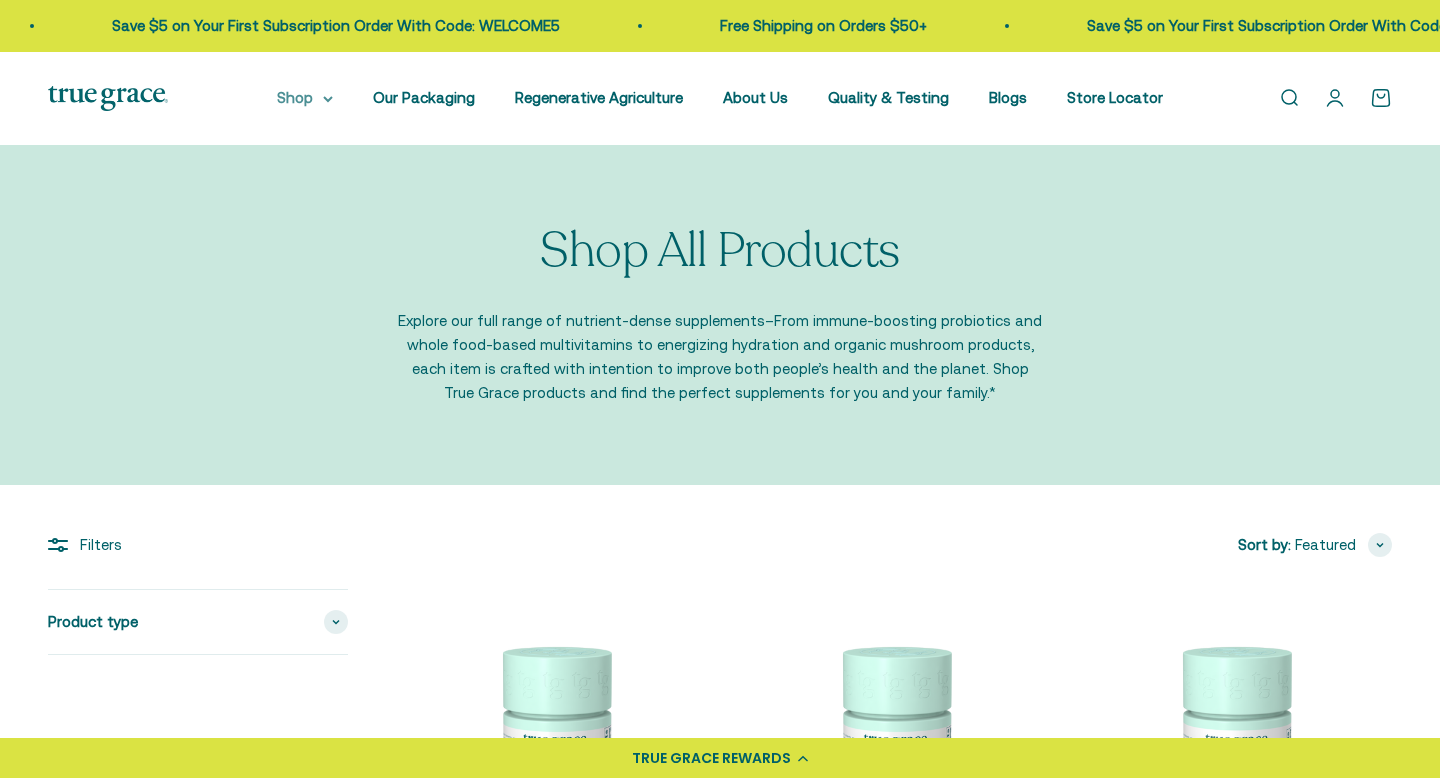 scroll, scrollTop: 0, scrollLeft: 0, axis: both 